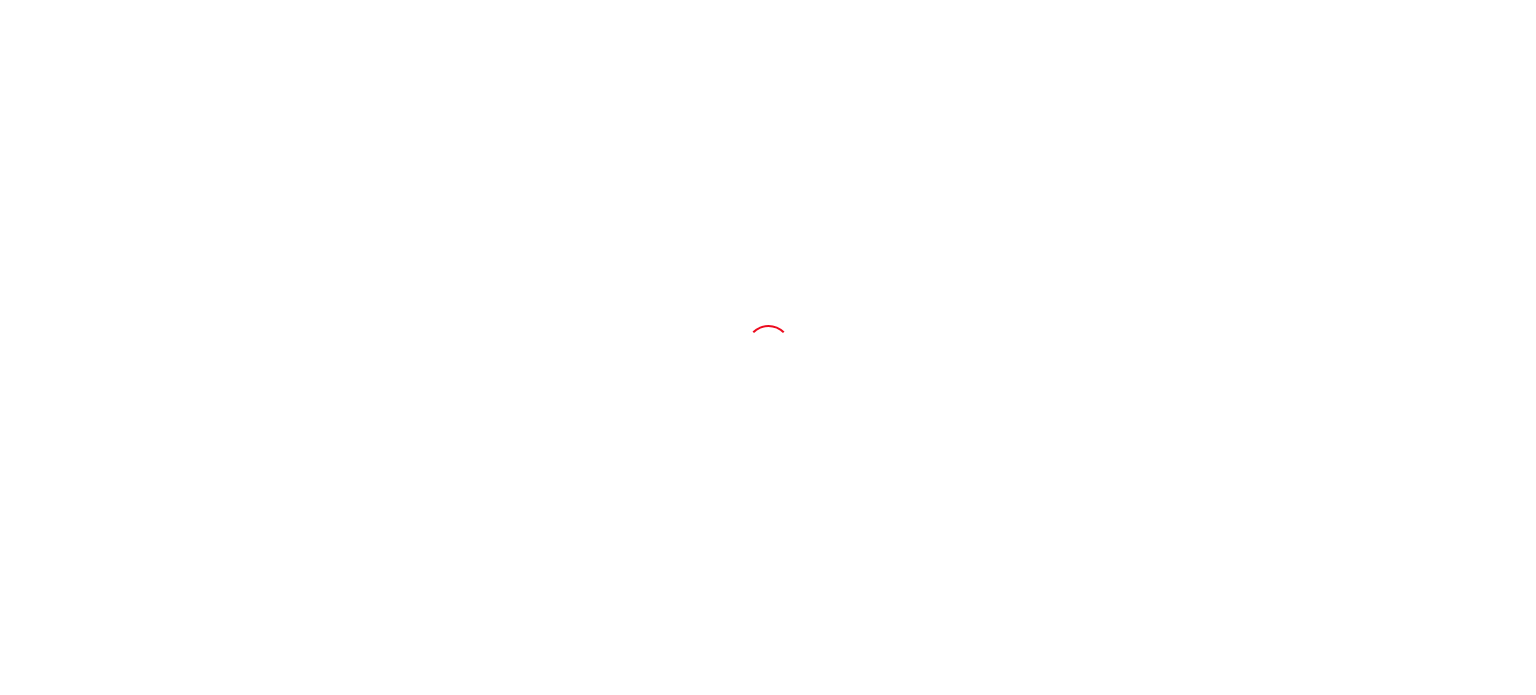 scroll, scrollTop: 0, scrollLeft: 0, axis: both 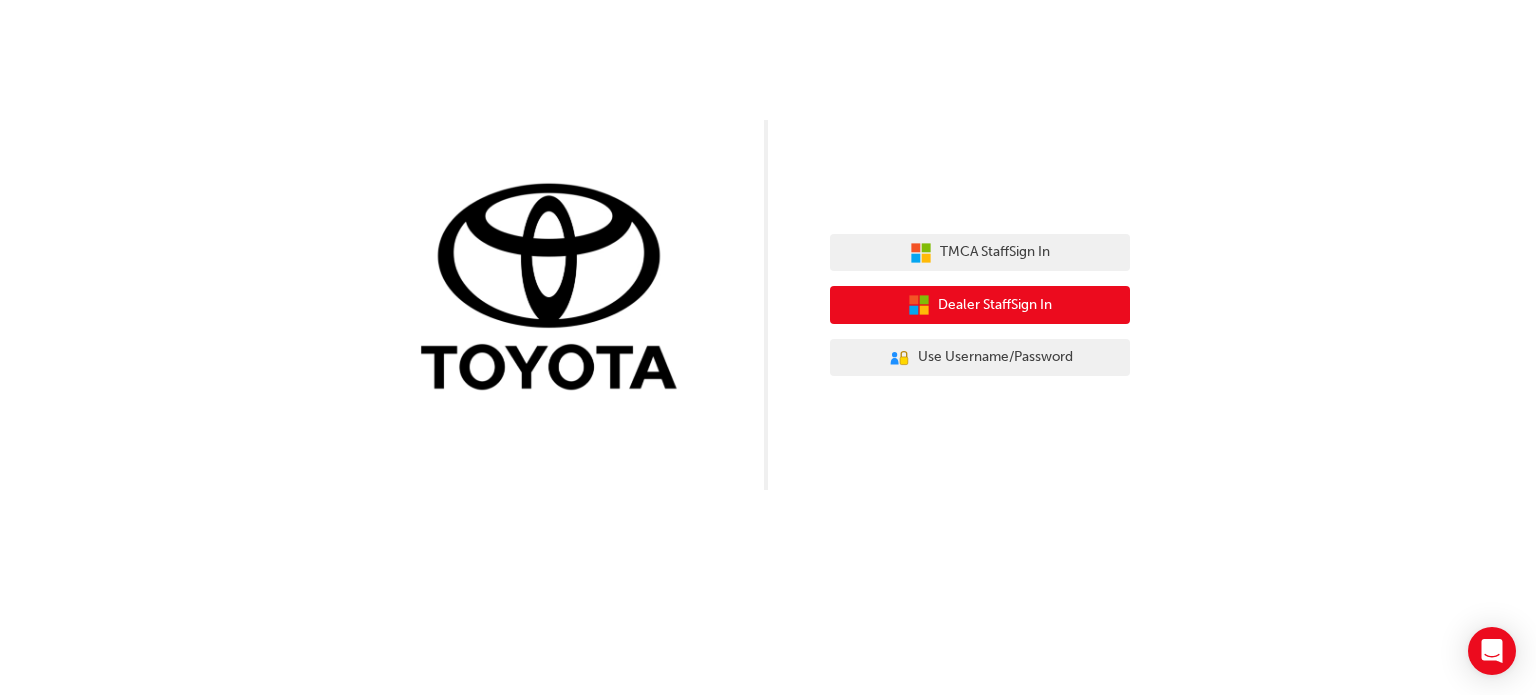 click on "Dealer Staff  Sign In" at bounding box center [995, 252] 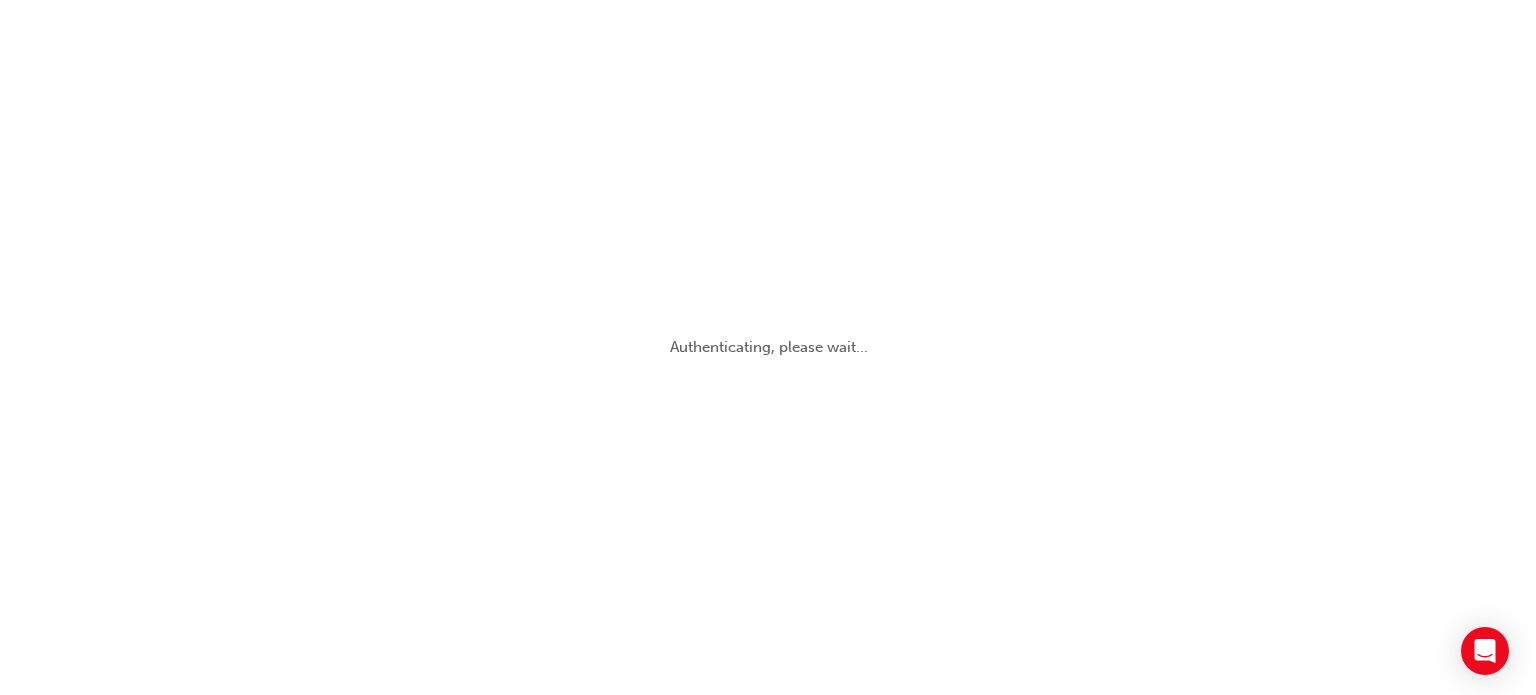 scroll, scrollTop: 0, scrollLeft: 0, axis: both 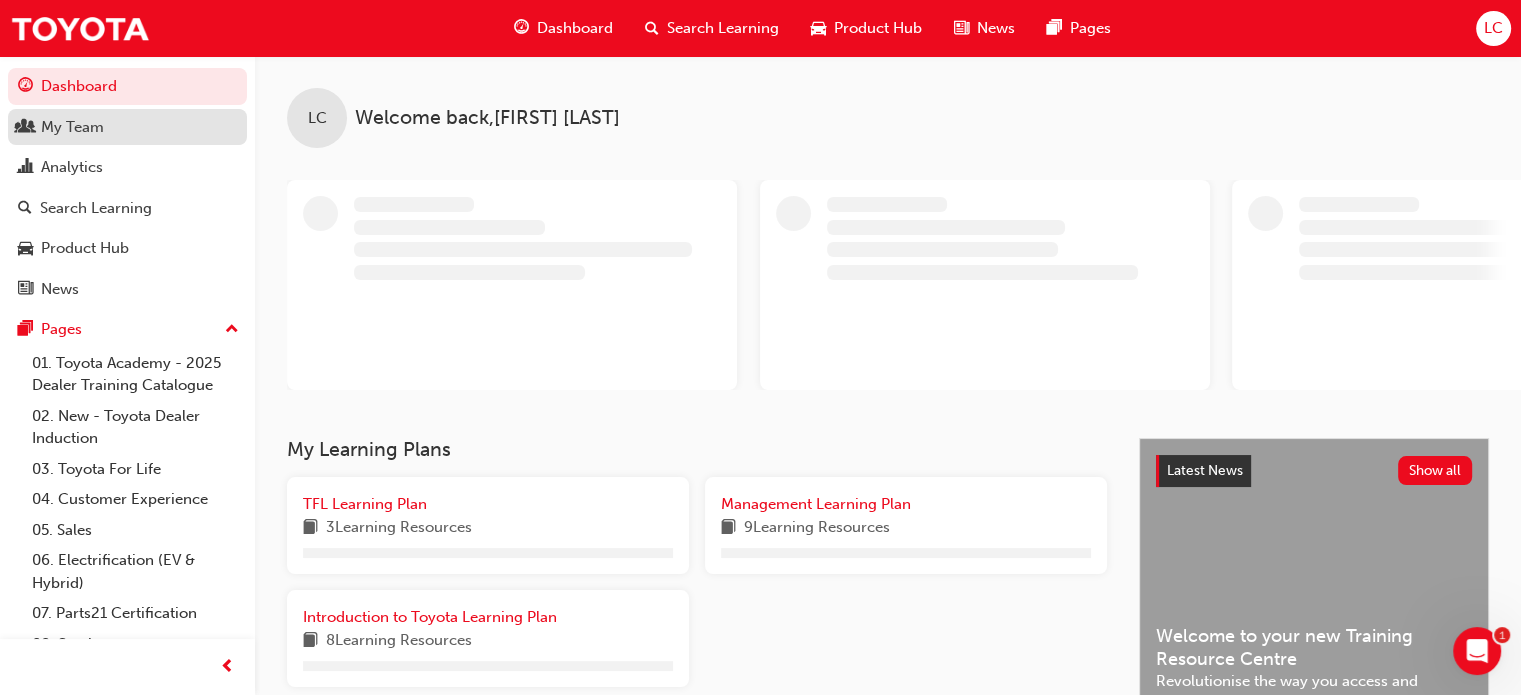 click on "My Team" at bounding box center [127, 127] 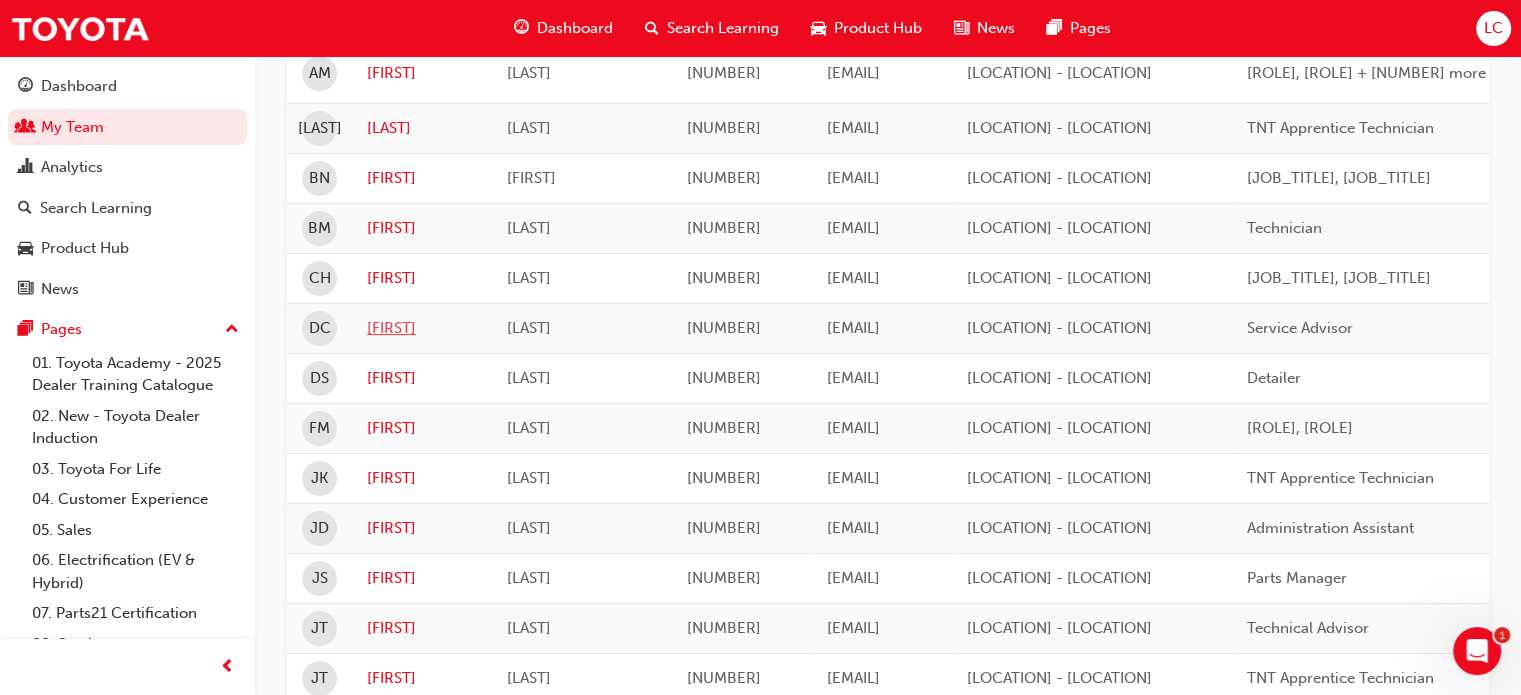 scroll, scrollTop: 400, scrollLeft: 0, axis: vertical 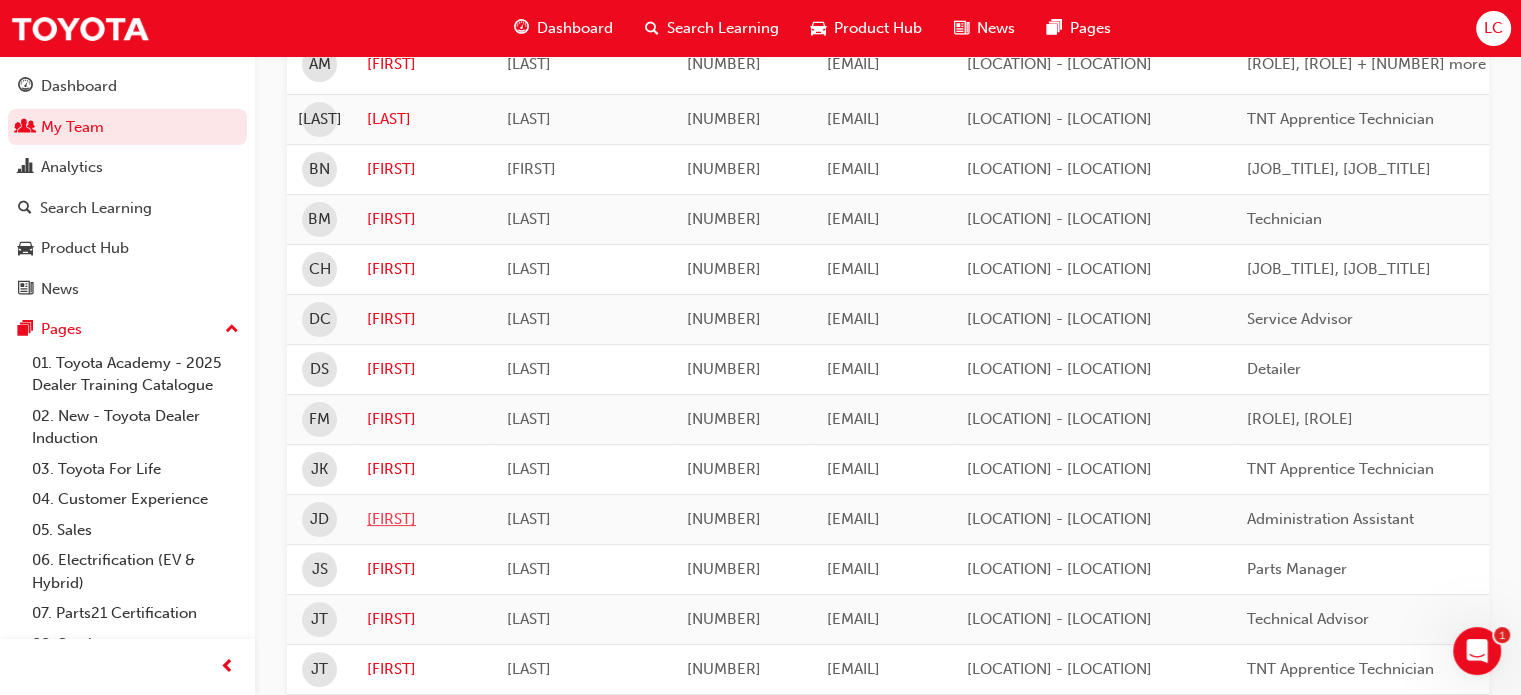 click on "[FIRST]" at bounding box center (422, 519) 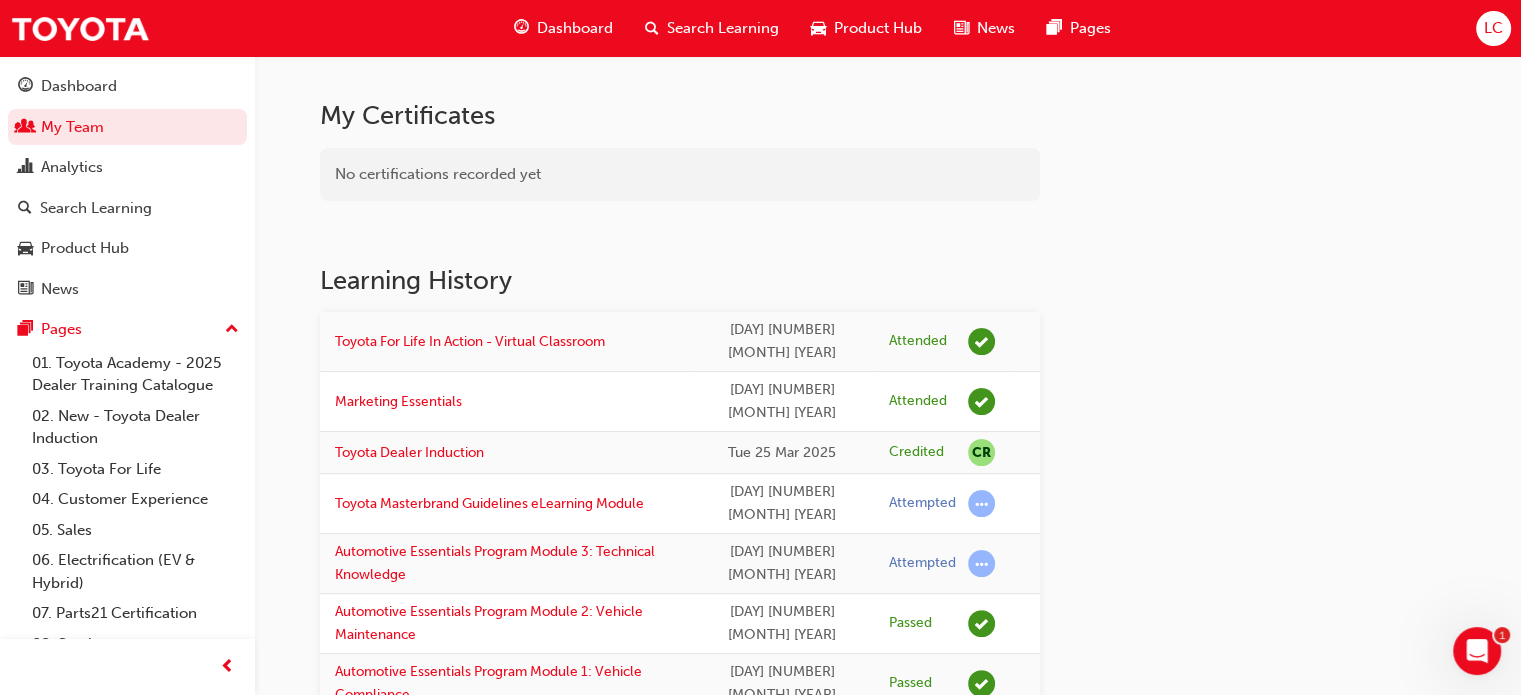 scroll, scrollTop: 300, scrollLeft: 0, axis: vertical 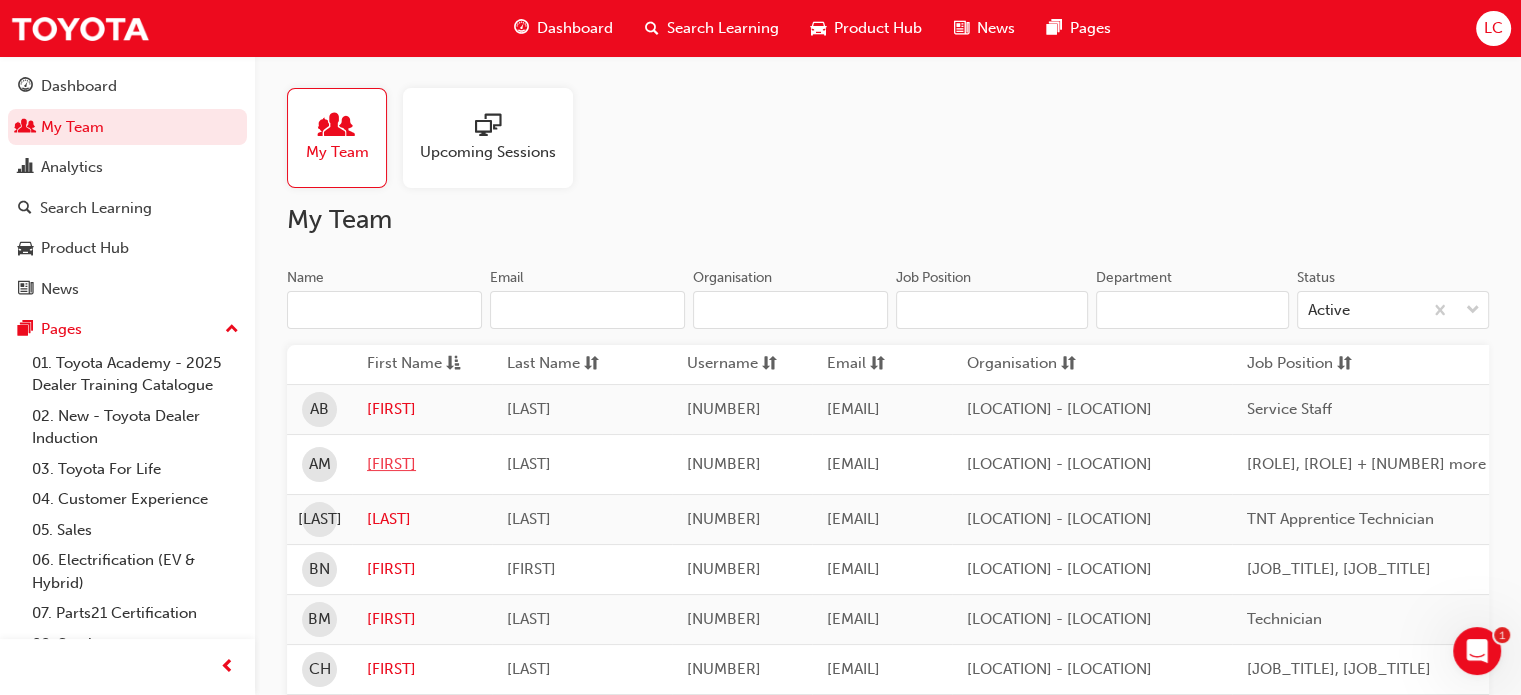 click on "[FIRST]" at bounding box center [422, 464] 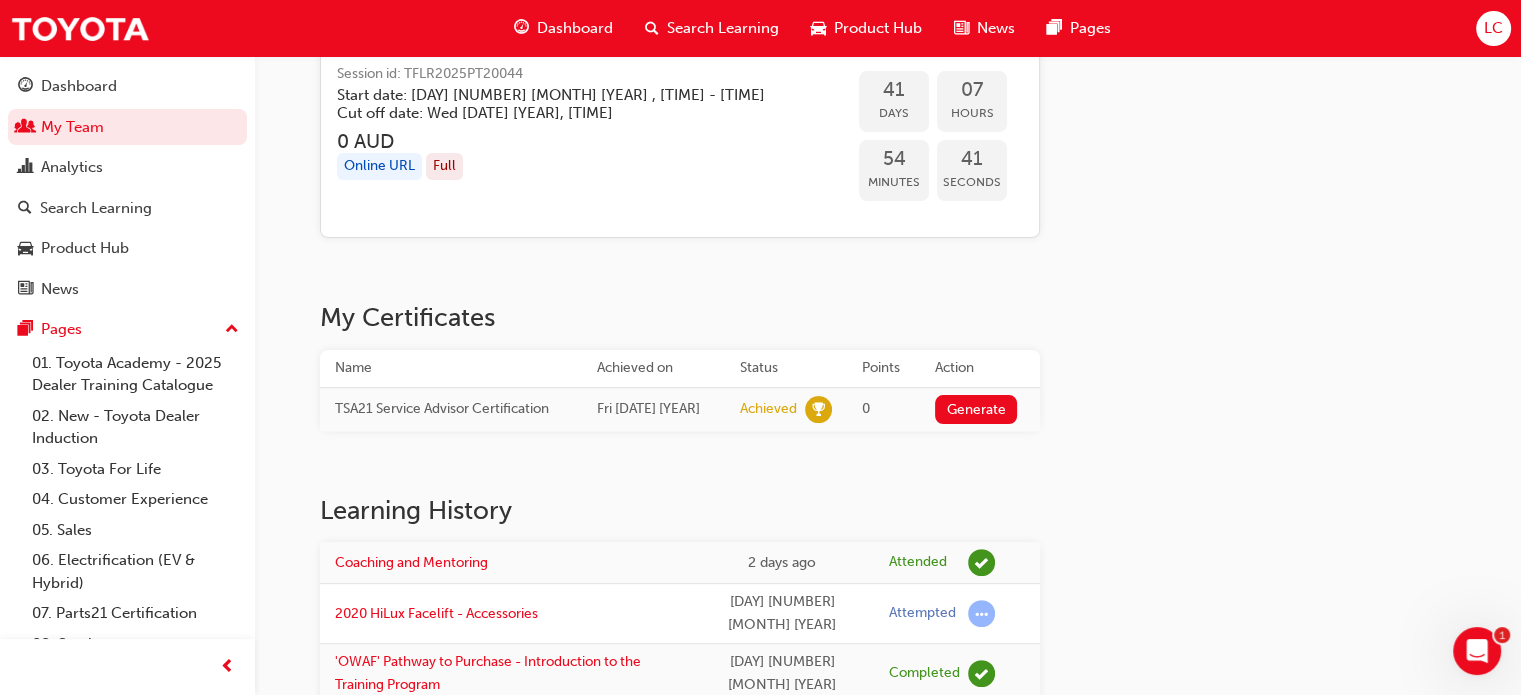 scroll, scrollTop: 500, scrollLeft: 0, axis: vertical 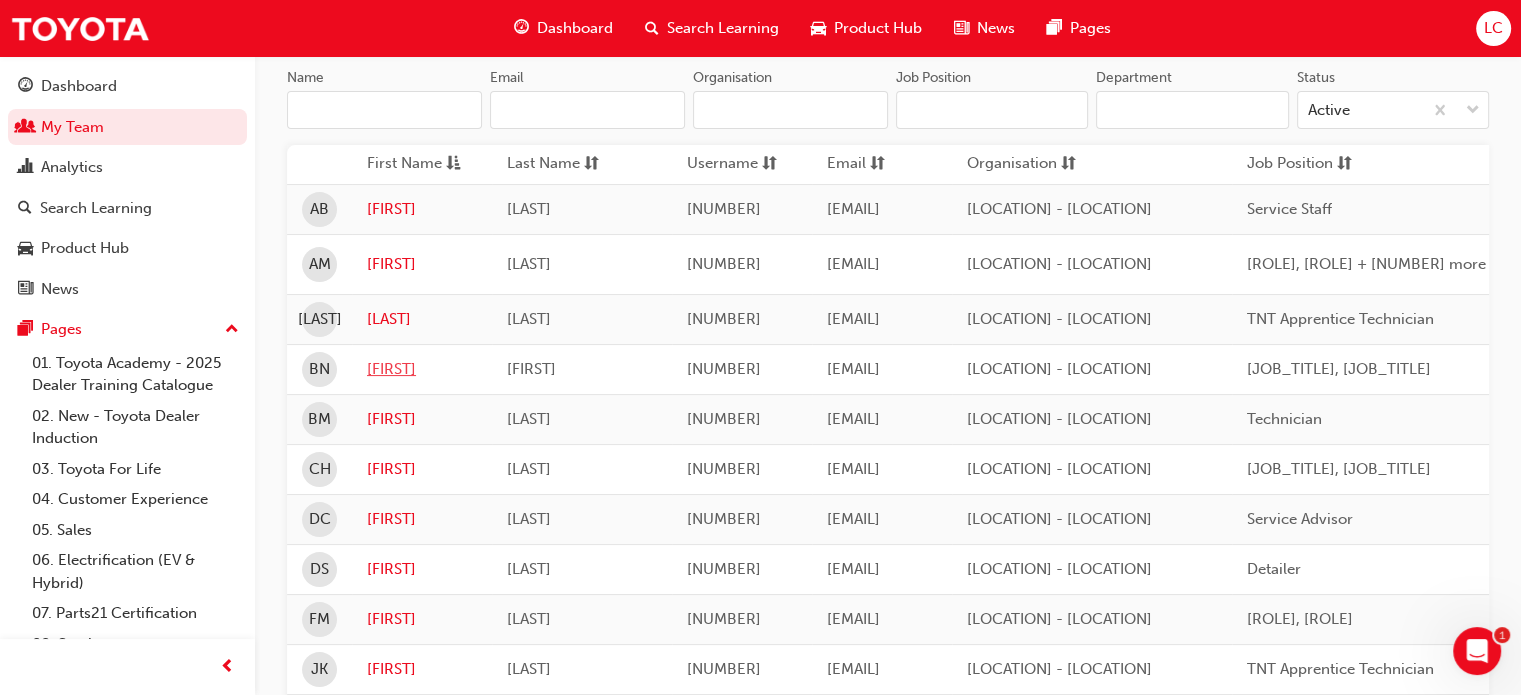 click on "[FIRST]" at bounding box center (422, 369) 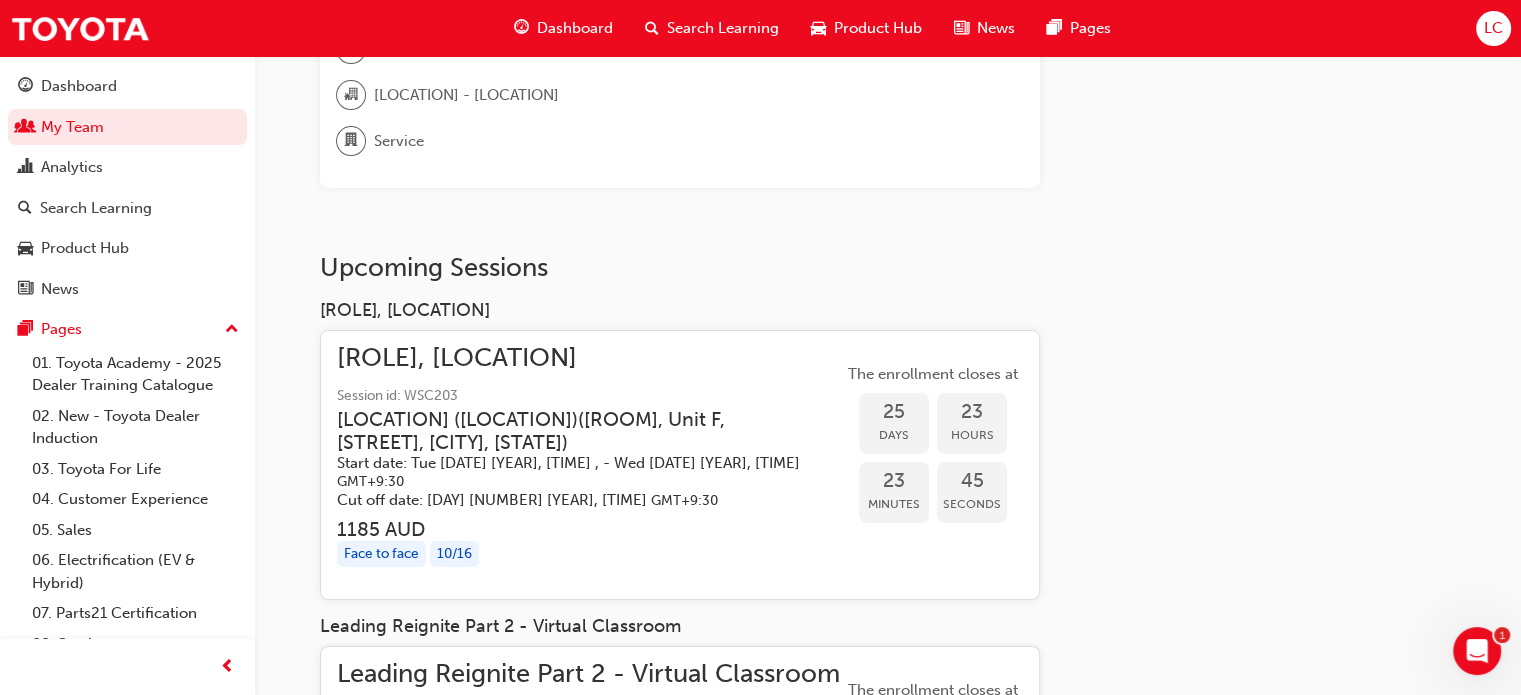 scroll, scrollTop: 0, scrollLeft: 0, axis: both 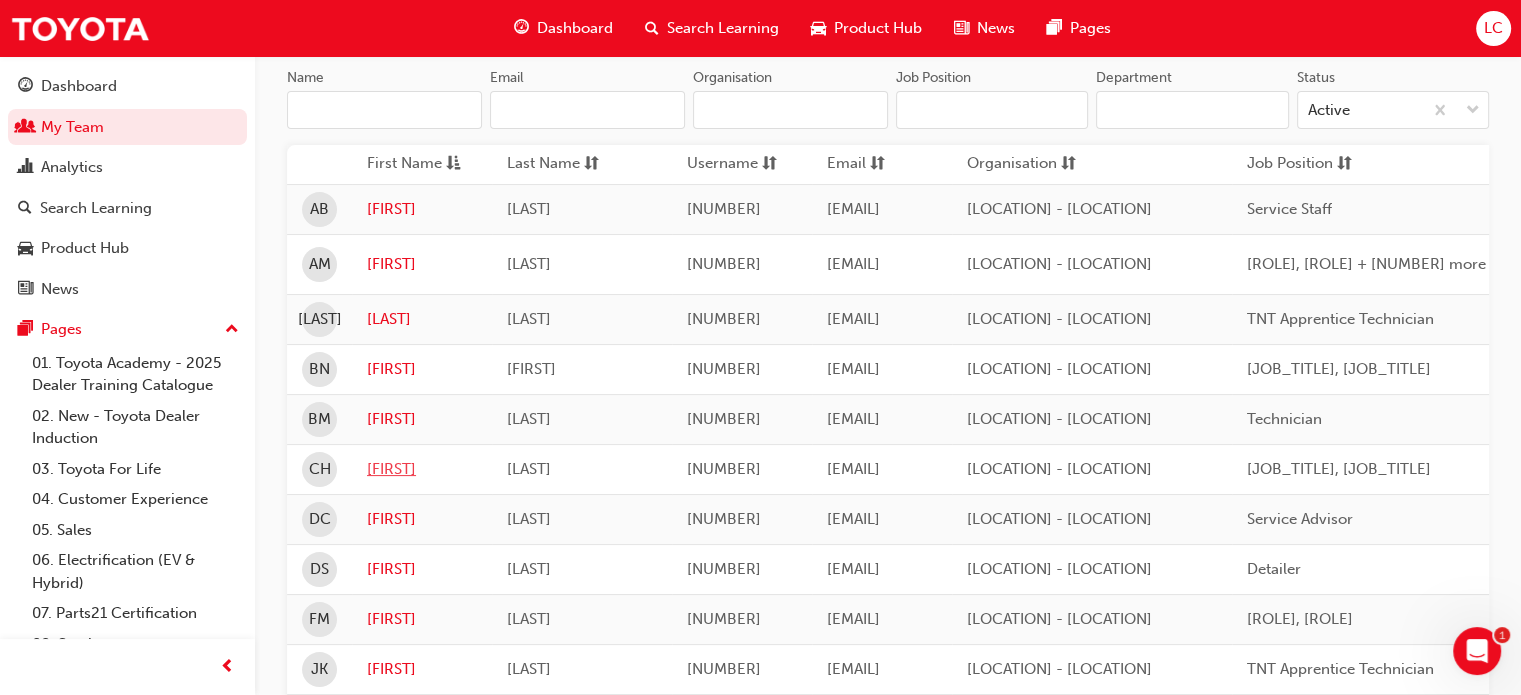 click on "[FIRST]" at bounding box center (422, 469) 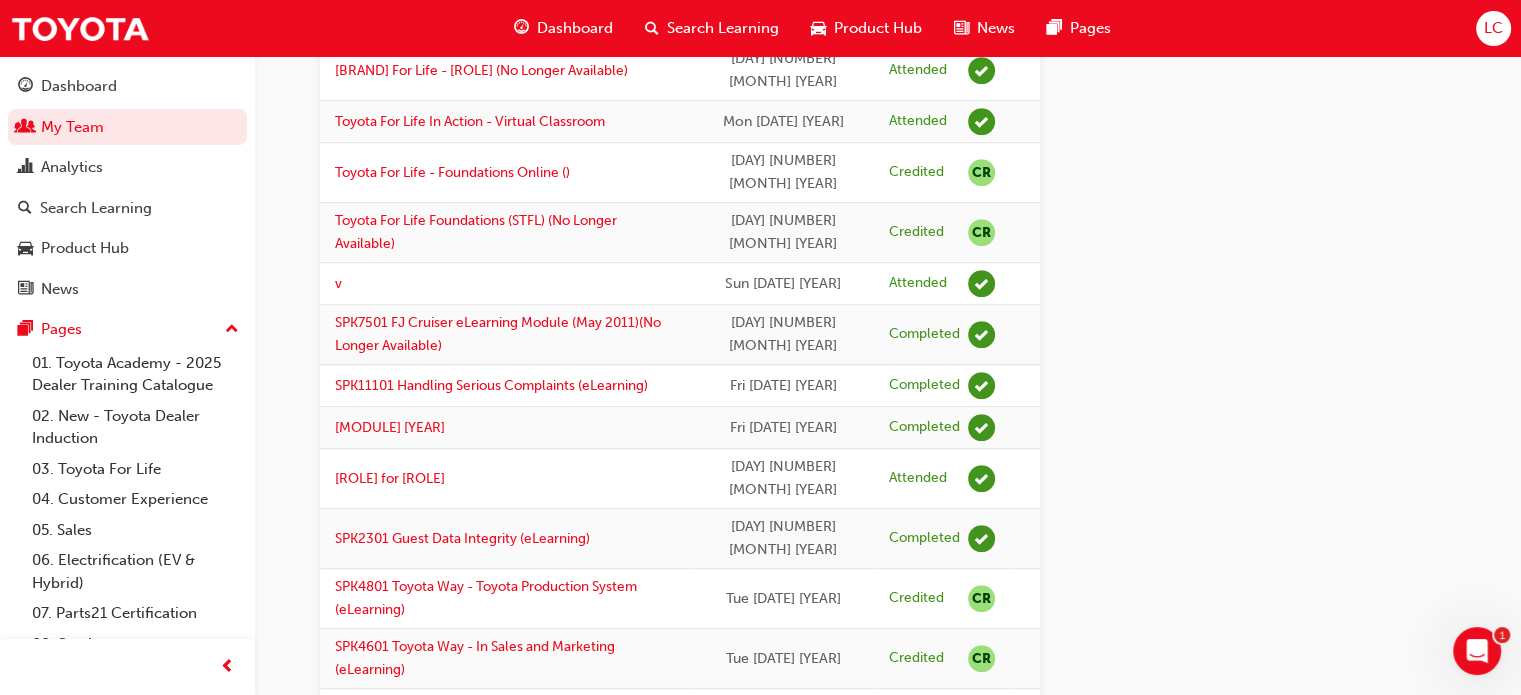scroll, scrollTop: 1400, scrollLeft: 0, axis: vertical 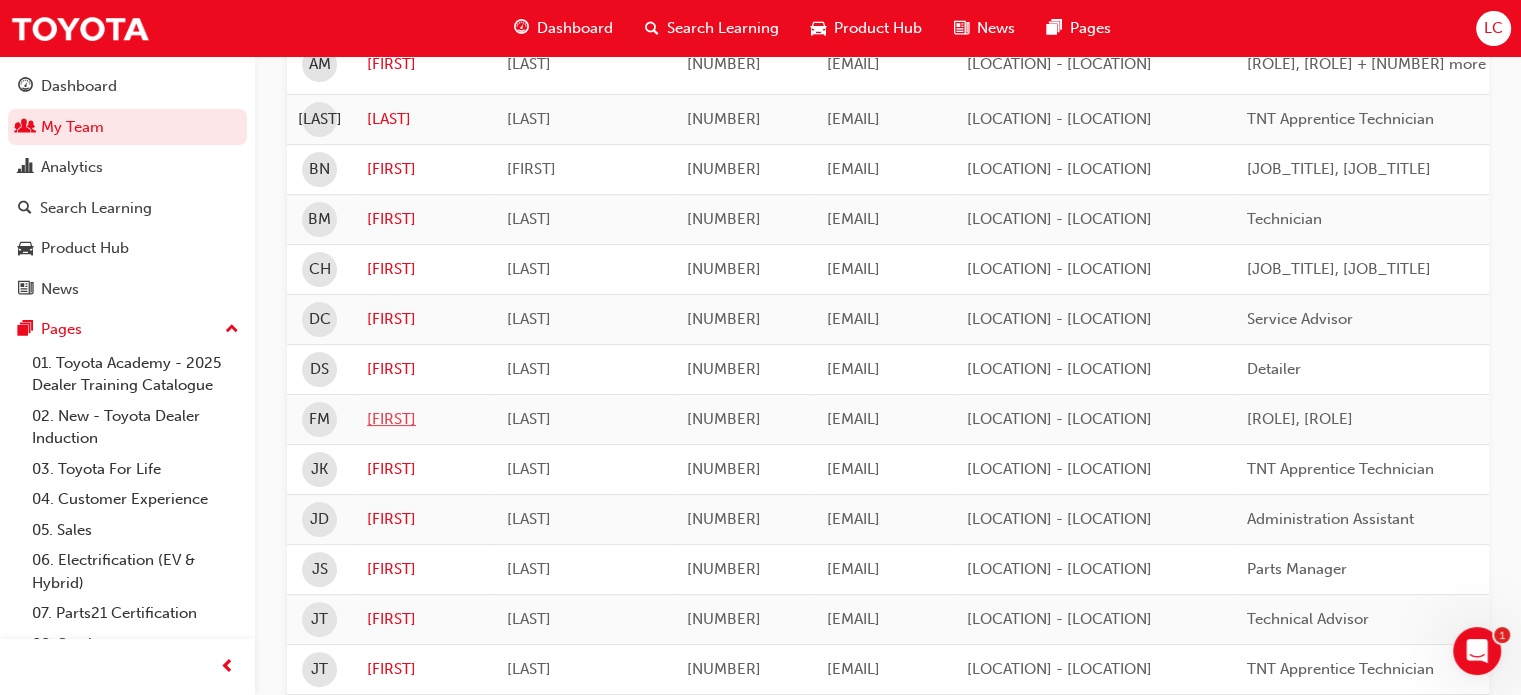 click on "[FIRST]" at bounding box center [422, 419] 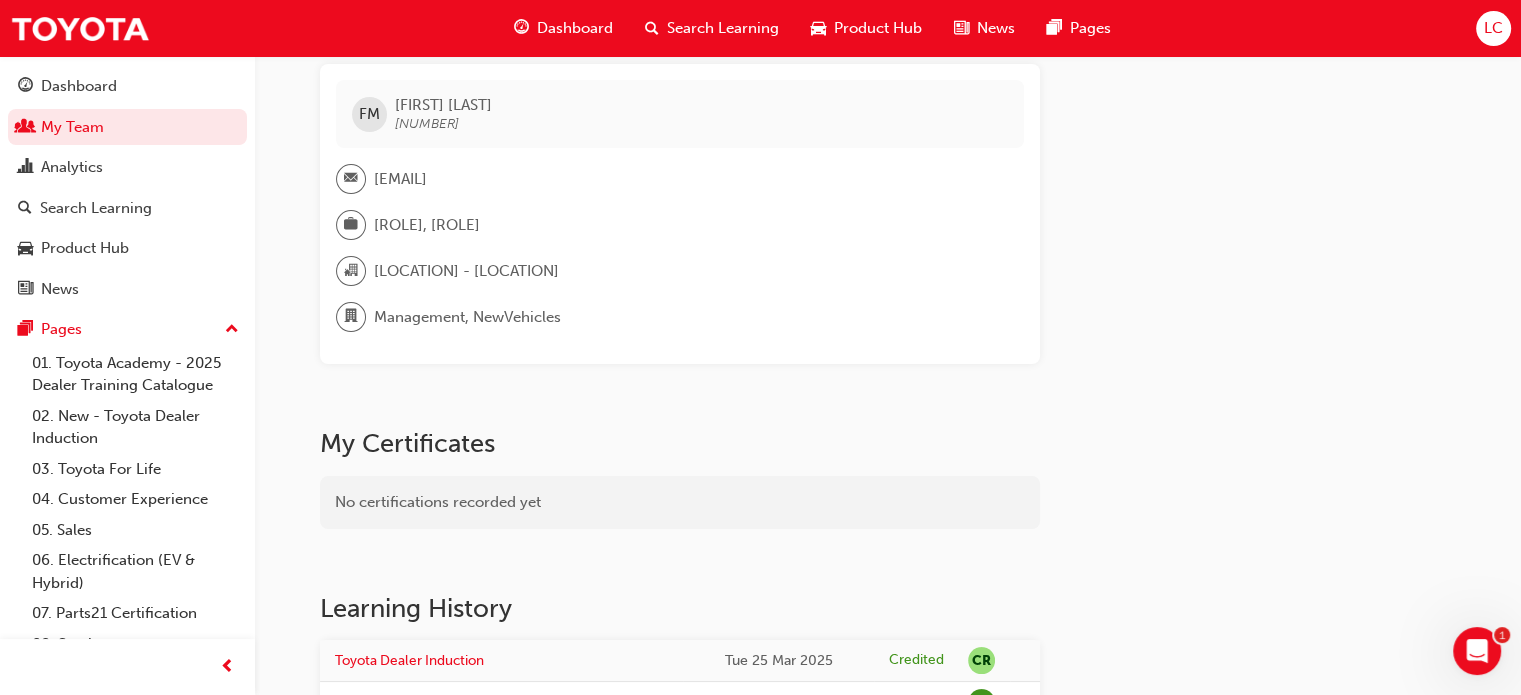 scroll, scrollTop: 0, scrollLeft: 0, axis: both 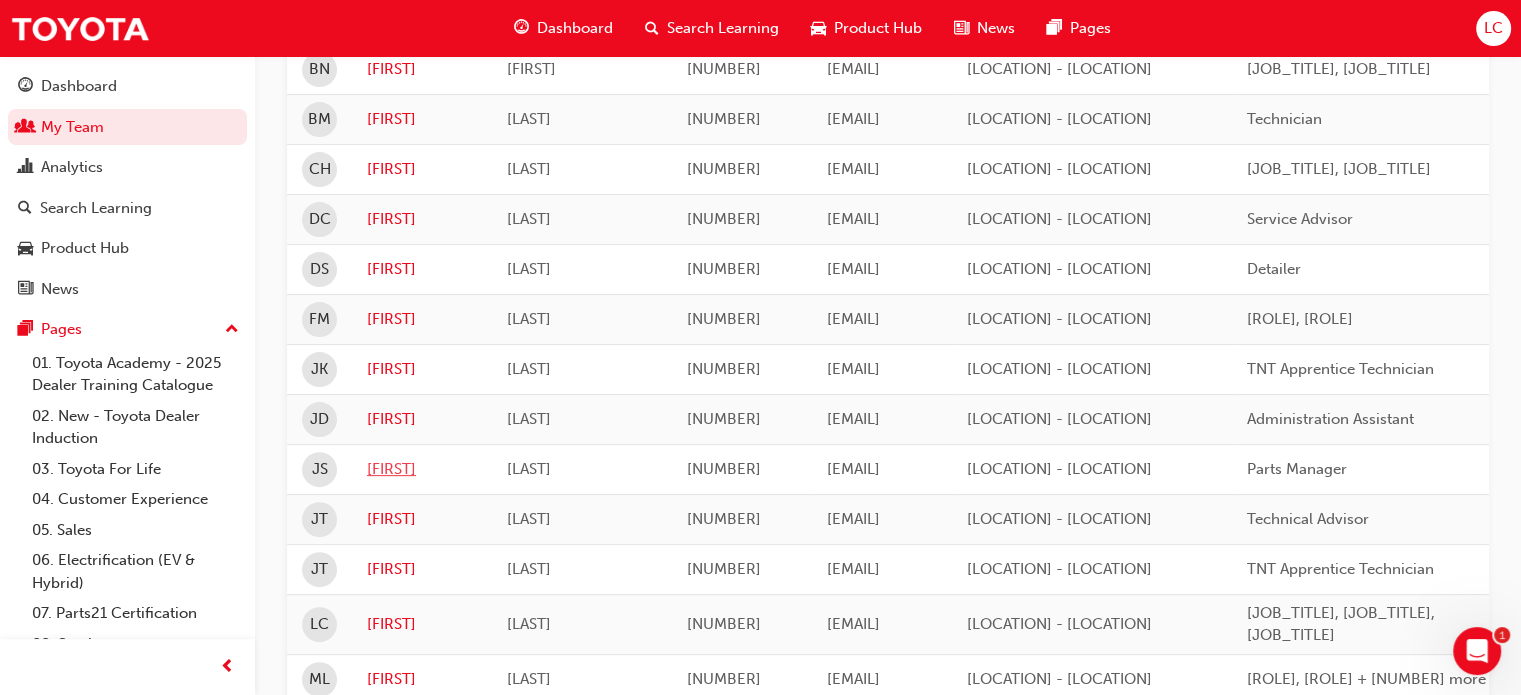 click on "[FIRST]" at bounding box center (422, 469) 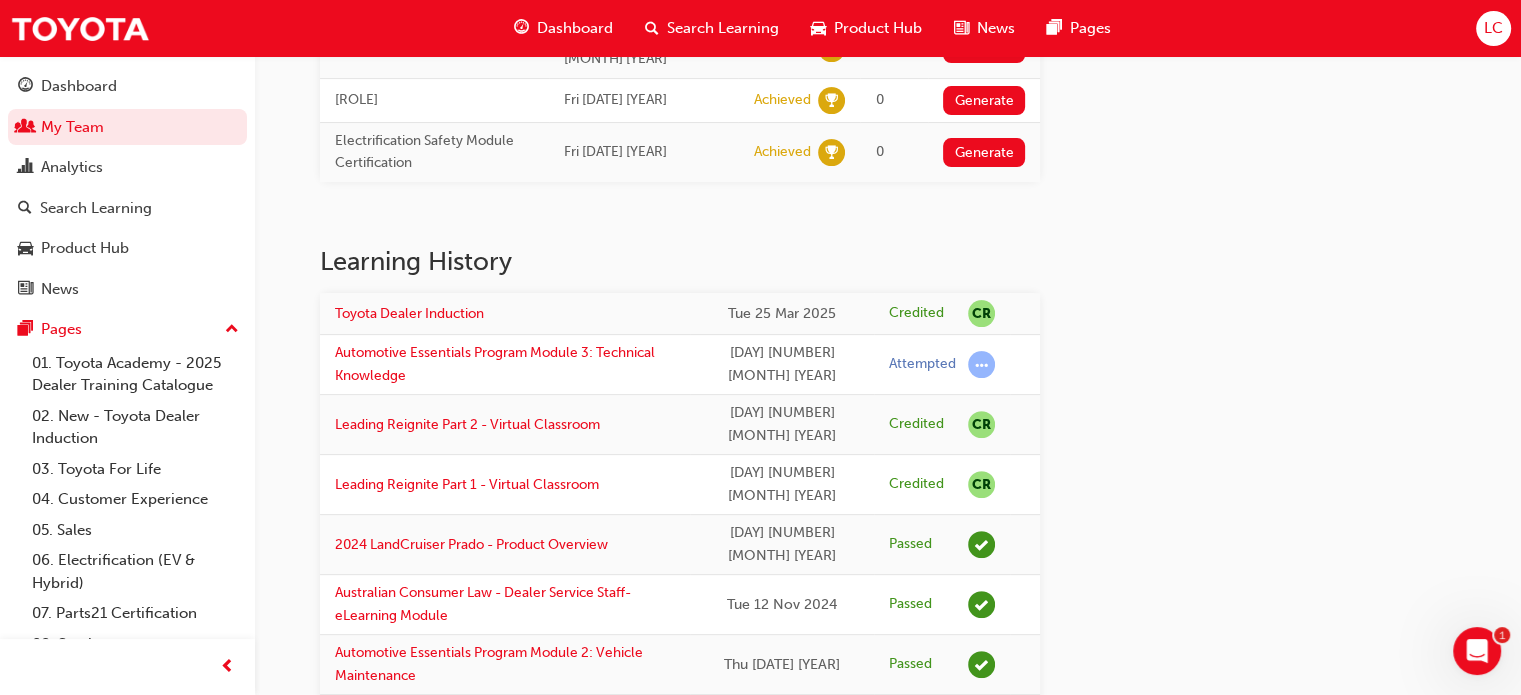 scroll, scrollTop: 600, scrollLeft: 0, axis: vertical 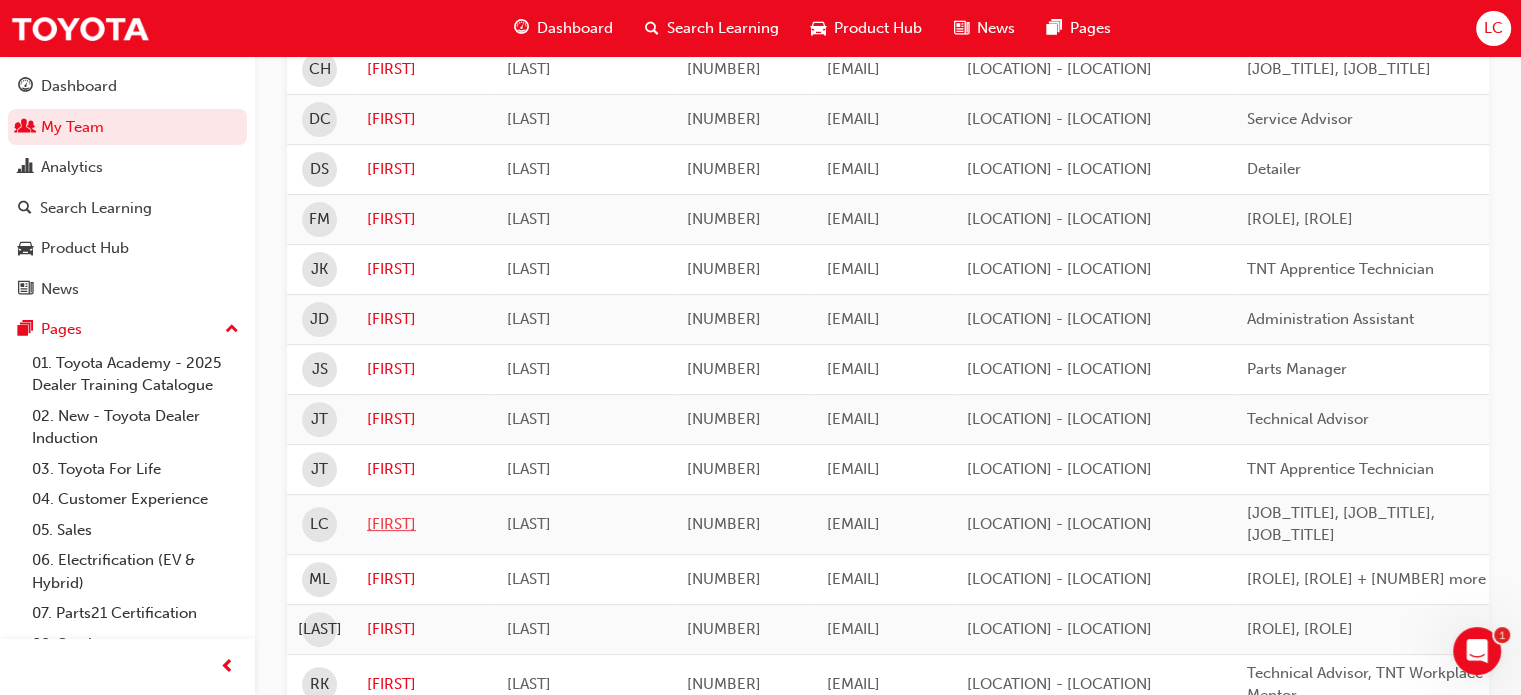 click on "[FIRST]" at bounding box center (422, 524) 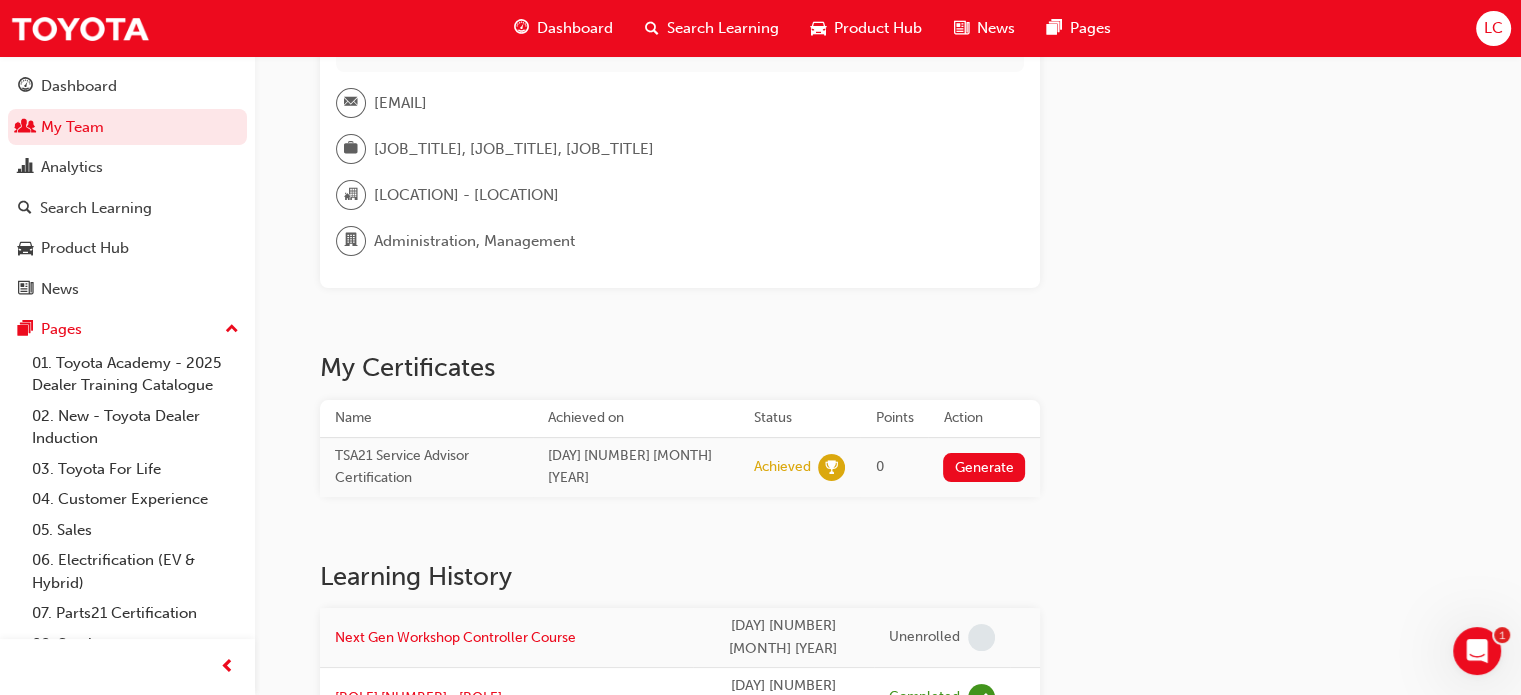 scroll, scrollTop: 0, scrollLeft: 0, axis: both 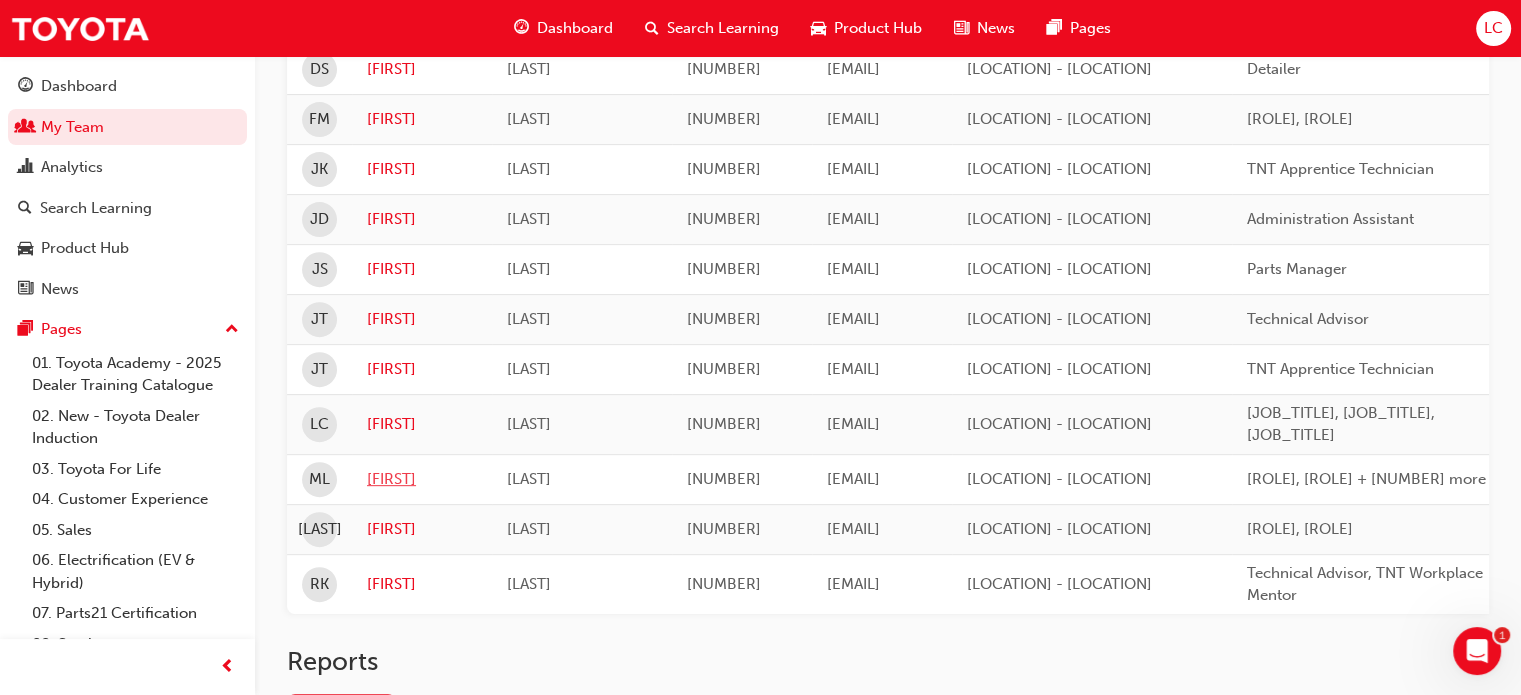 click on "[FIRST]" at bounding box center (422, 479) 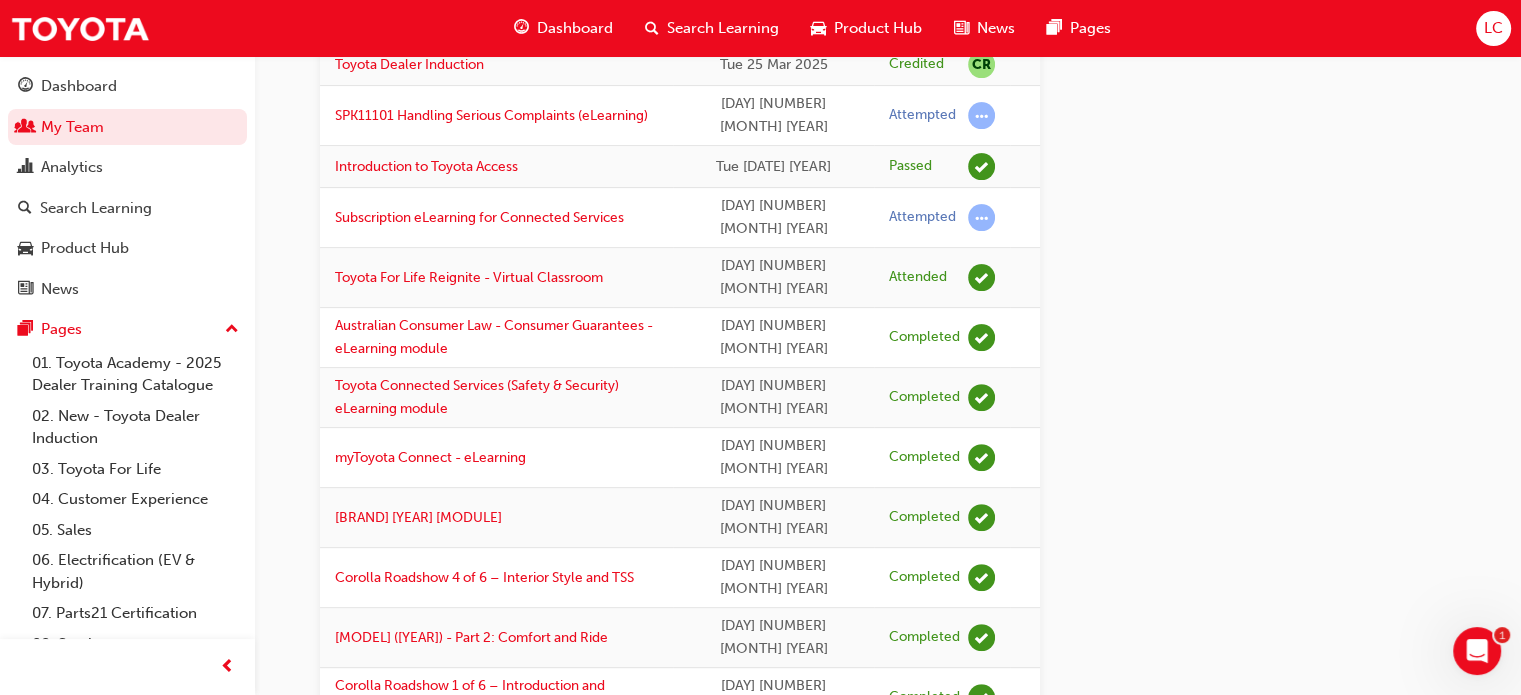 scroll, scrollTop: 500, scrollLeft: 0, axis: vertical 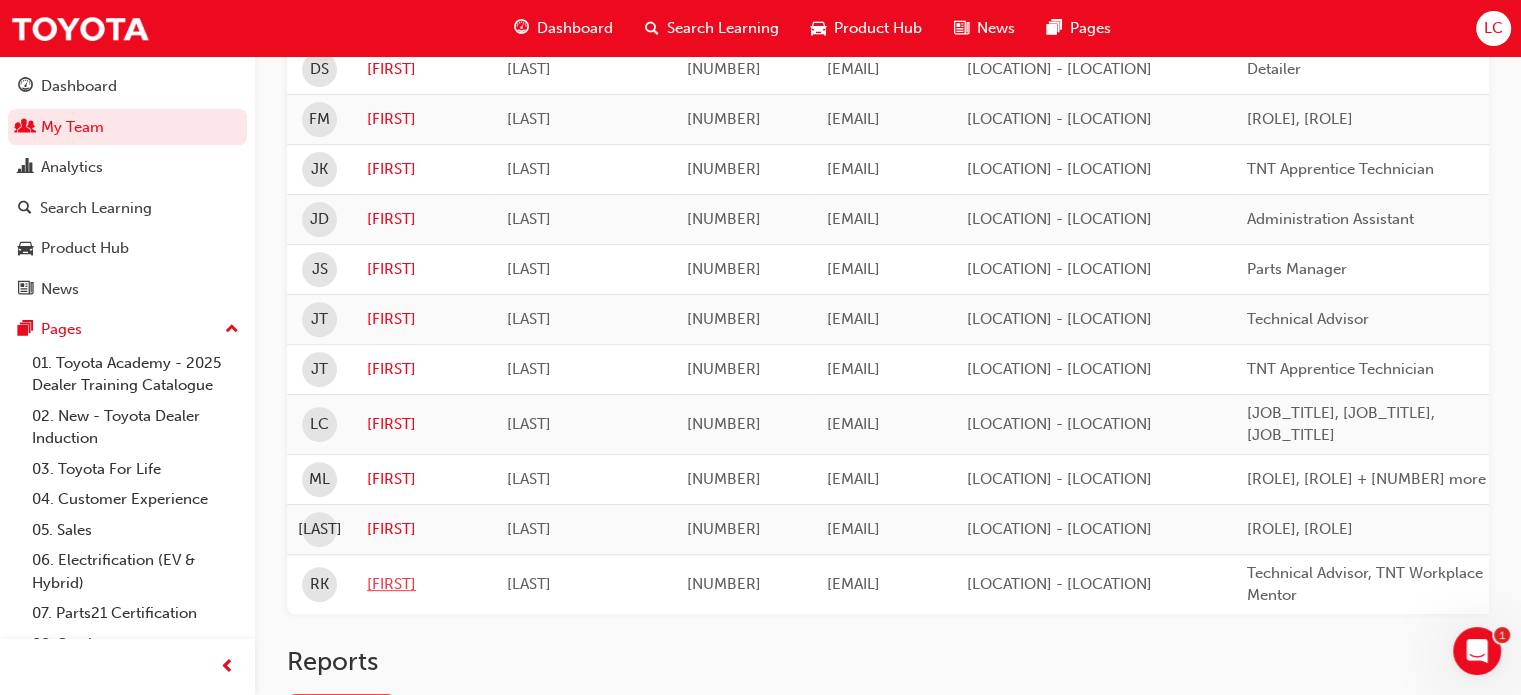 click on "[FIRST]" at bounding box center (422, 584) 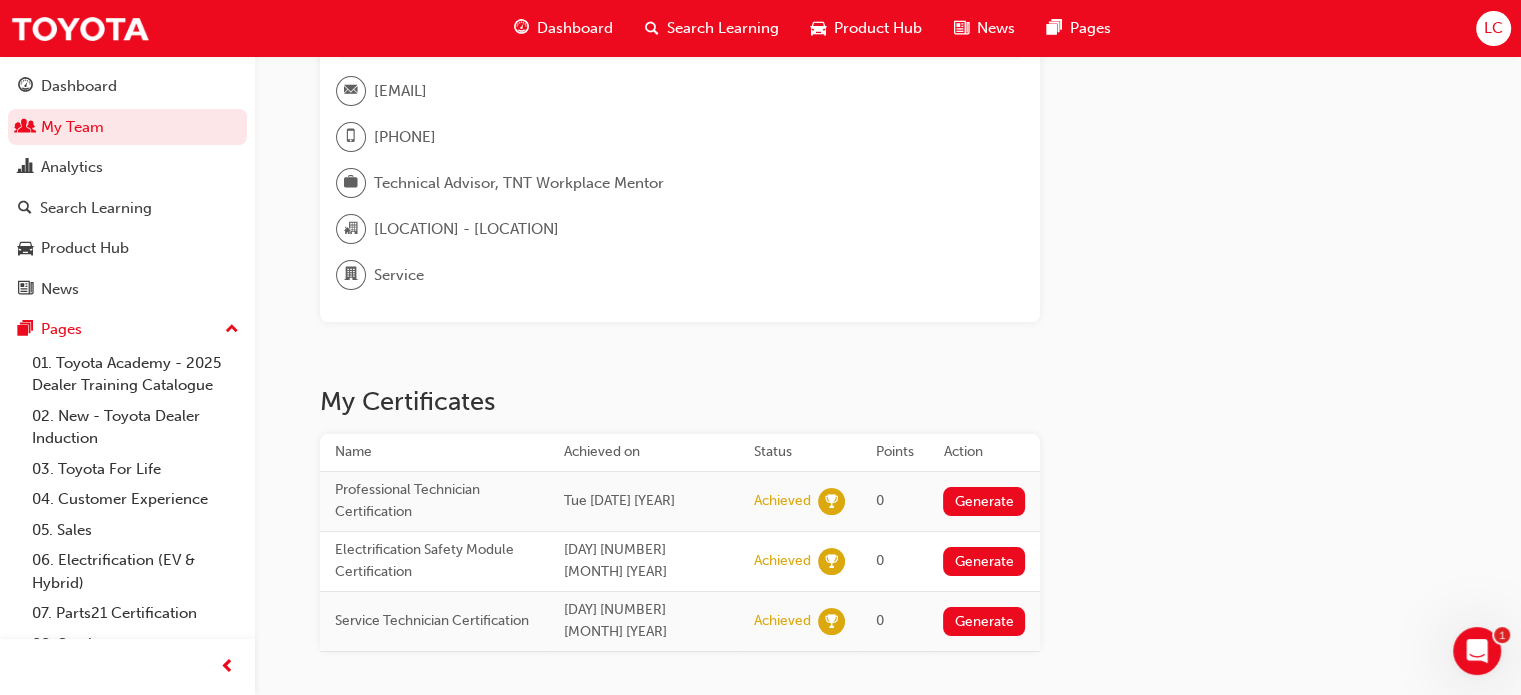 scroll, scrollTop: 0, scrollLeft: 0, axis: both 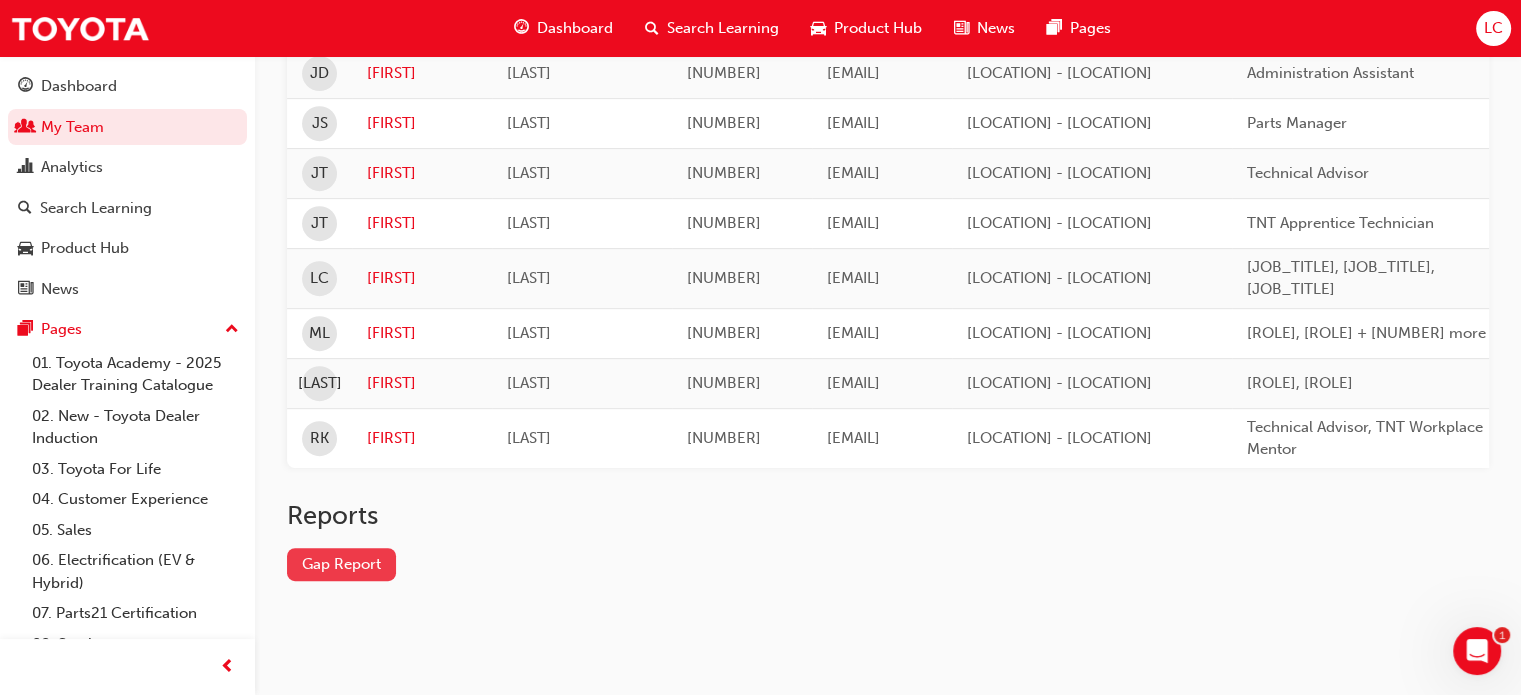click on "Gap Report" at bounding box center [341, 564] 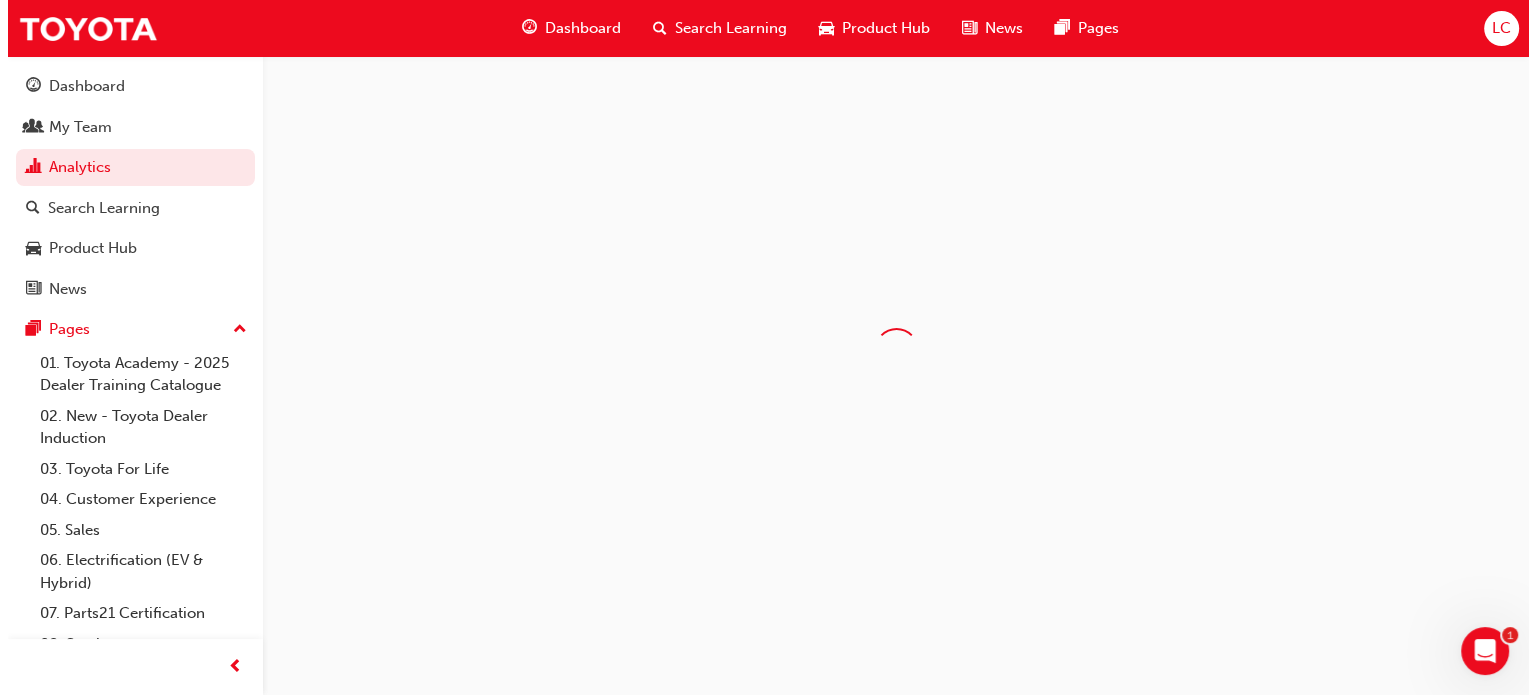 scroll, scrollTop: 0, scrollLeft: 0, axis: both 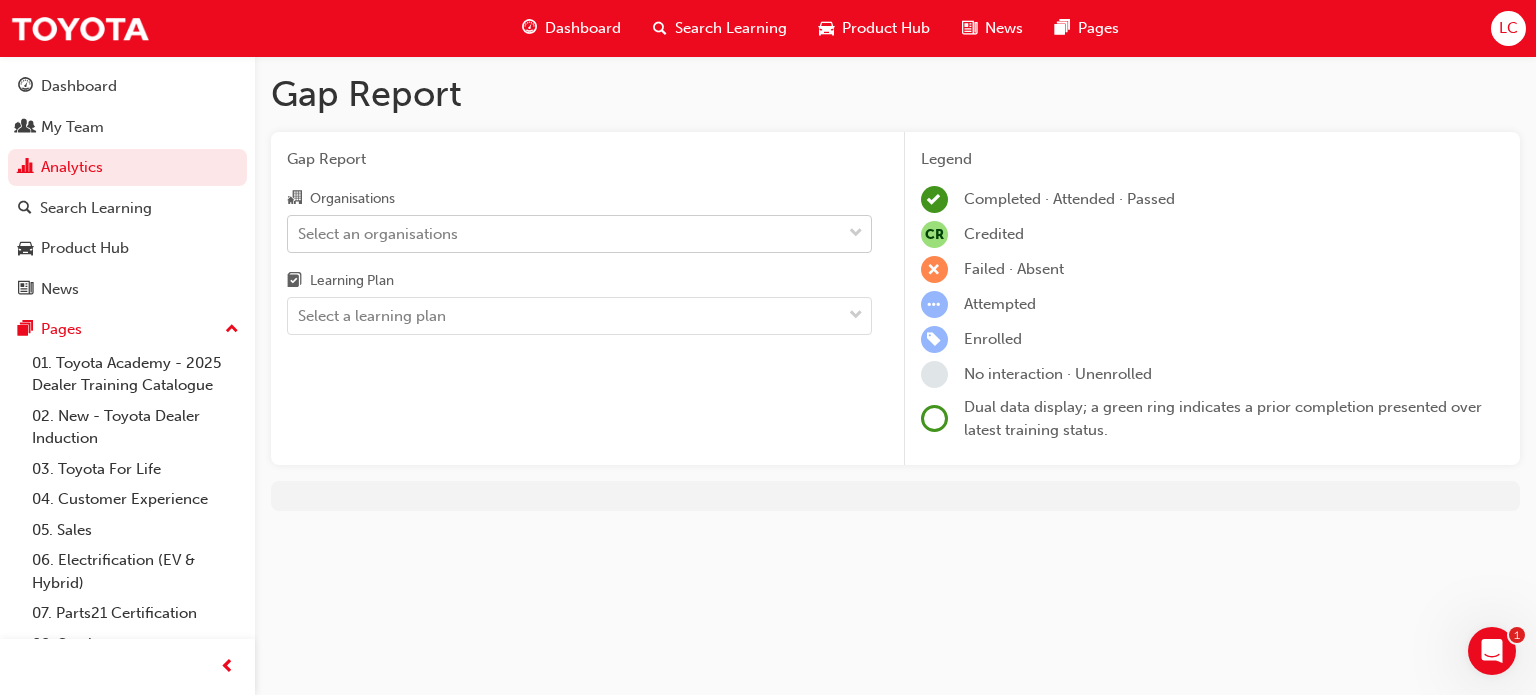 click on "Select an organisations" at bounding box center (564, 233) 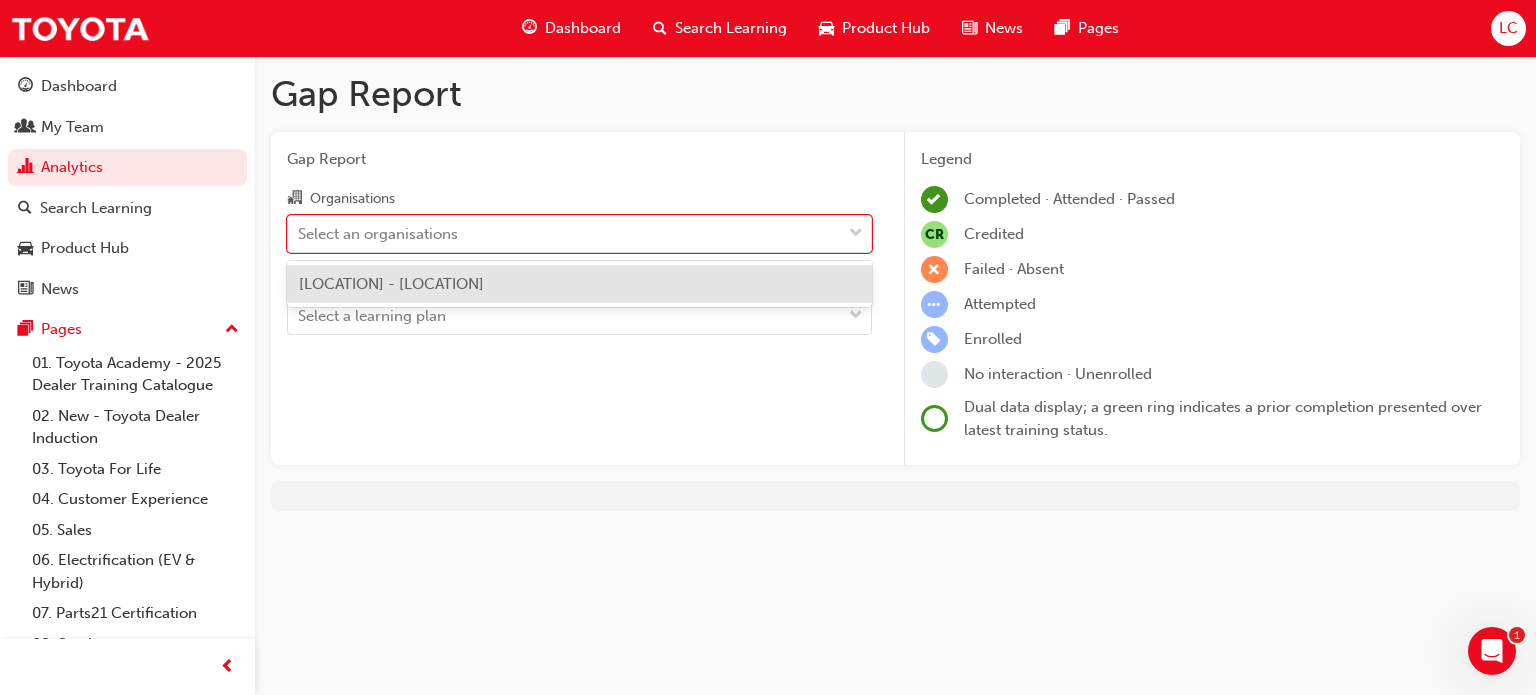 click on "[LOCATION] - [LOCATION]" at bounding box center [579, 284] 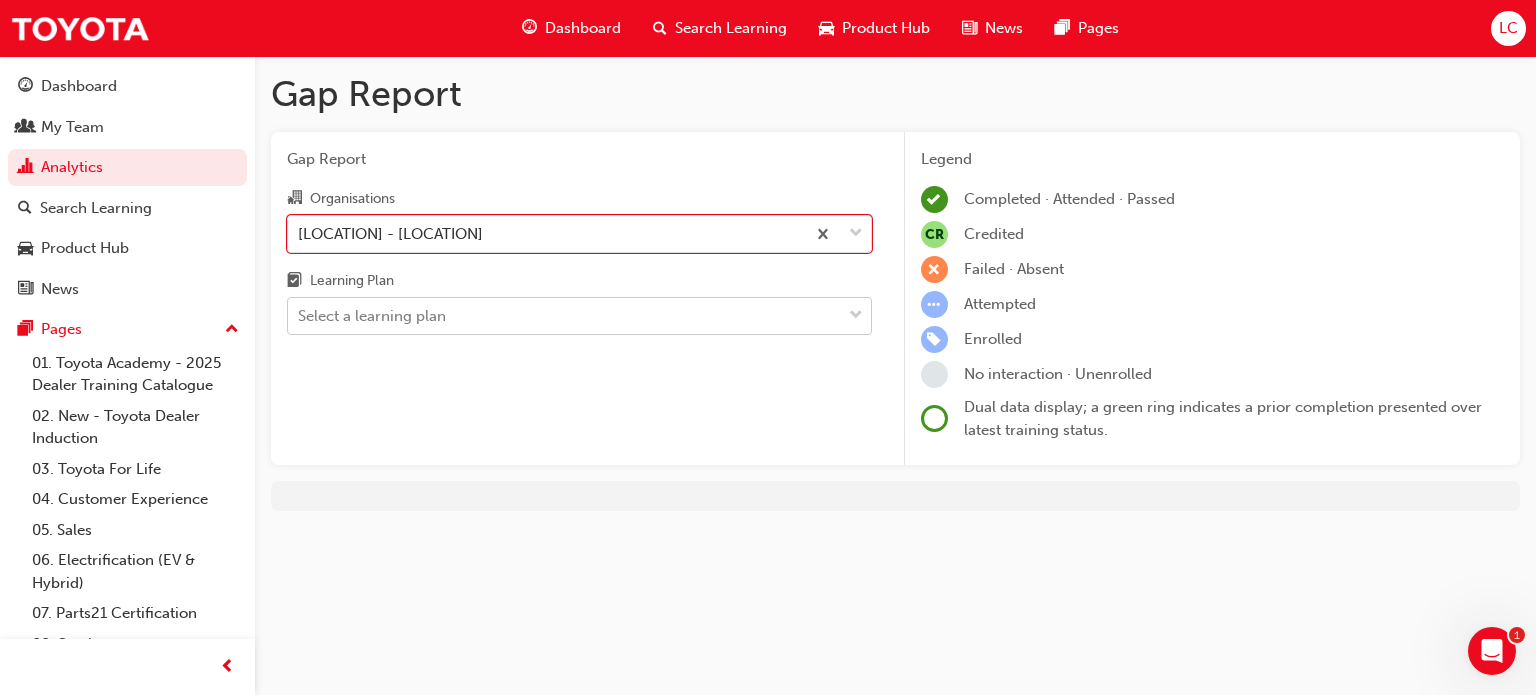 click on "Select a learning plan" at bounding box center (564, 316) 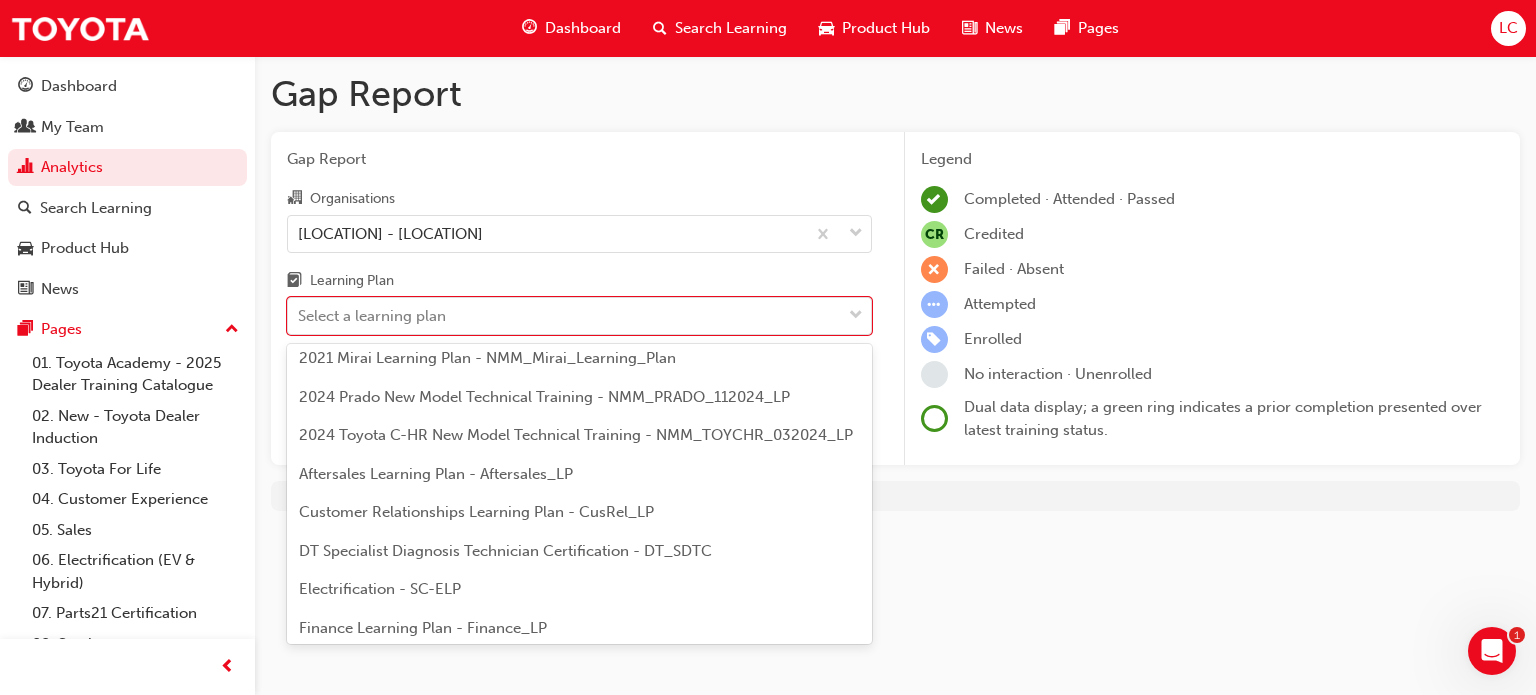 scroll, scrollTop: 0, scrollLeft: 0, axis: both 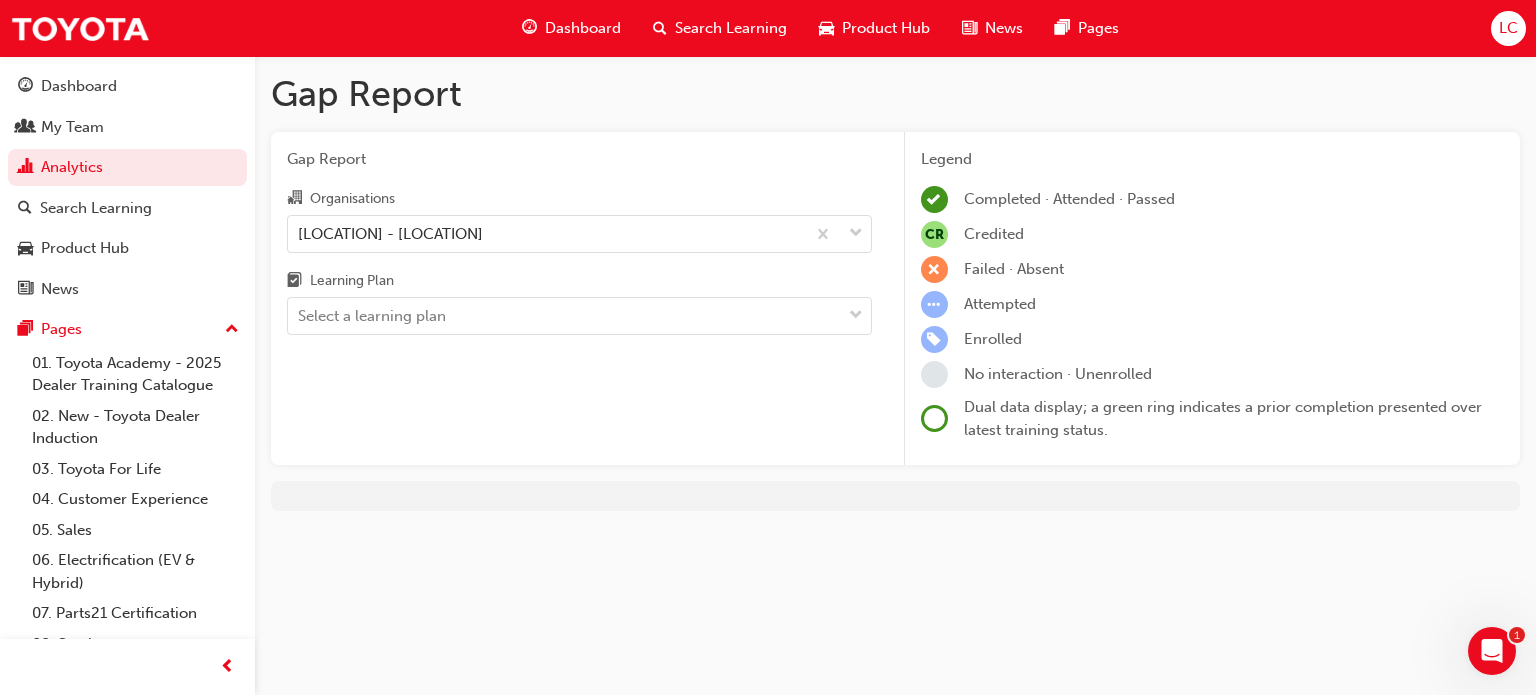 click on "Gap Report Gap Report Organisations [LOCATION] - [LOCATION] Learning Plan Select a learning plan Legend Completed · Attended · Passed CR Credited Failed · Absent Attempted Enrolled No interaction · Unenrolled Dual data display; a green ring indicates a prior completion presented over latest training status." at bounding box center [768, 347] 